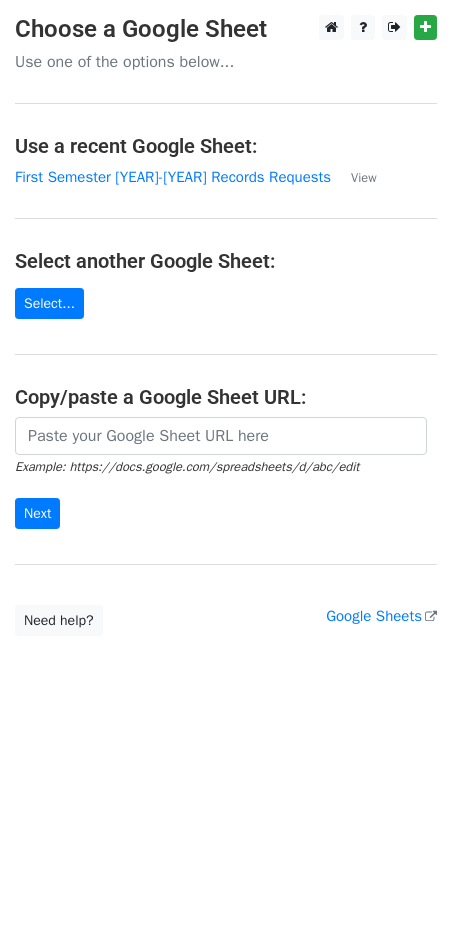 scroll, scrollTop: 0, scrollLeft: 0, axis: both 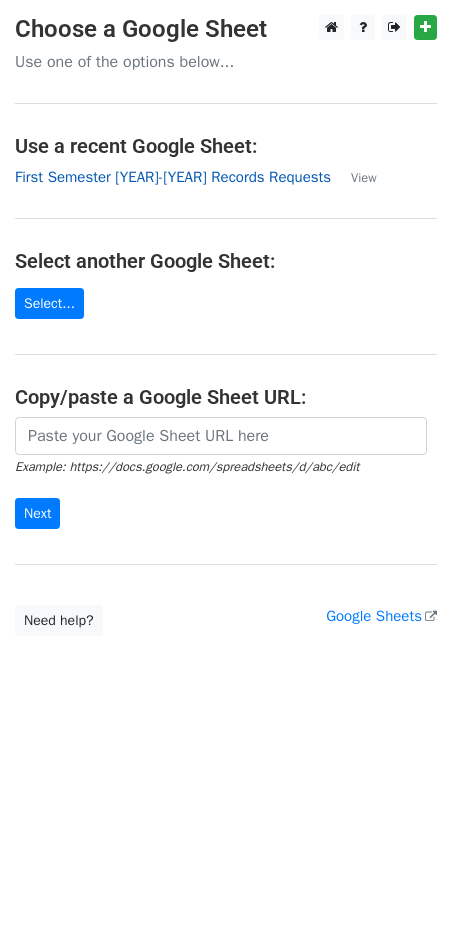 click on "First Semester 2025-2026 Records Requests" at bounding box center [173, 177] 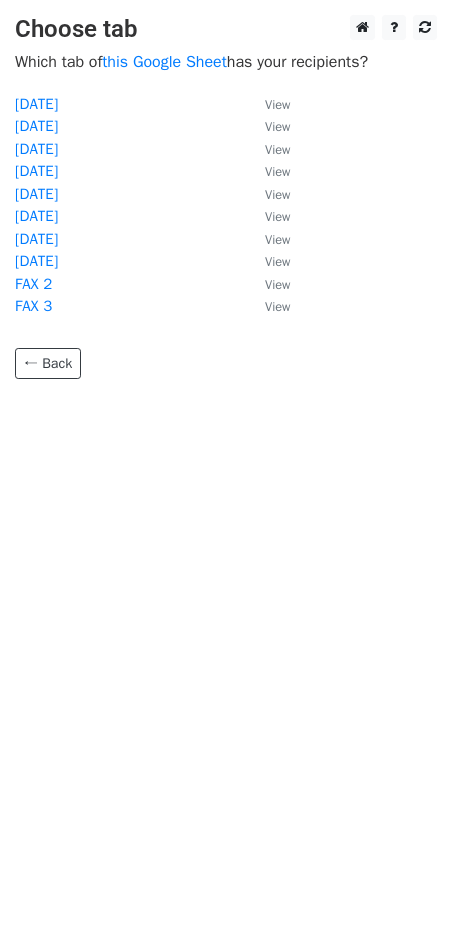 scroll, scrollTop: 0, scrollLeft: 0, axis: both 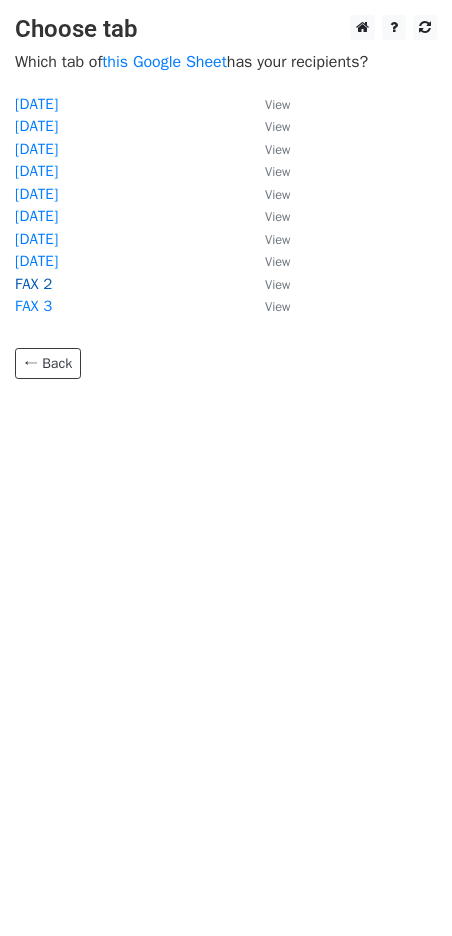 click on "FAX 2" at bounding box center (33, 284) 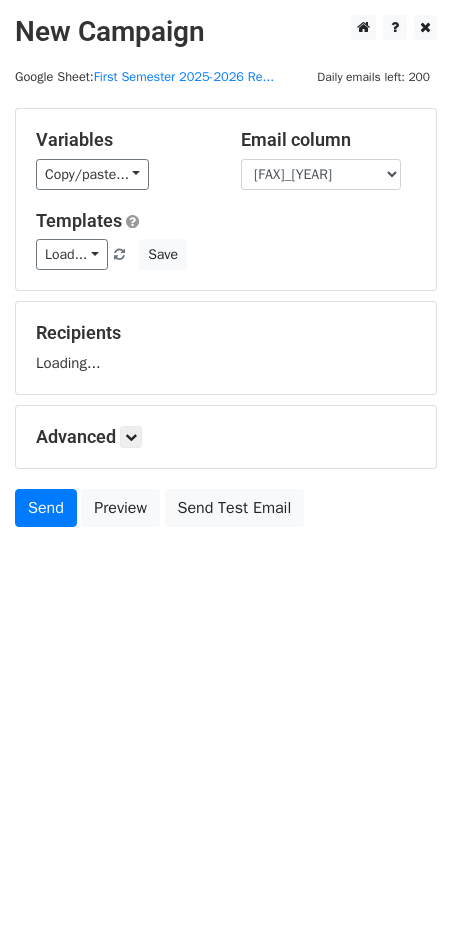 scroll, scrollTop: 0, scrollLeft: 0, axis: both 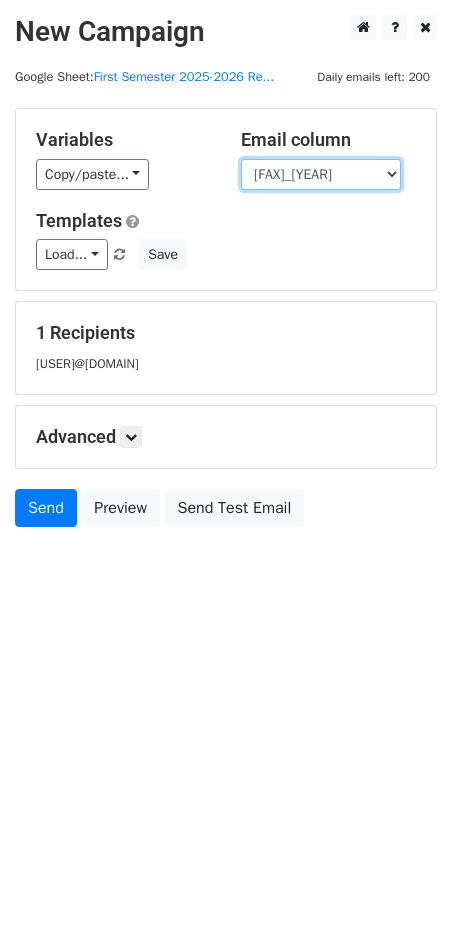 click on "User ID
Last Name
First Name
Start Year
Enrollment Date
Birthday_Age
Reported Gender Calculated
Final Grade
Student ID #
[NAME]_[YEAR]
[CITY]_[YEAR]
[FAX]_[YEAR]
[EMAIL]_[YEAR]
Date" at bounding box center (321, 174) 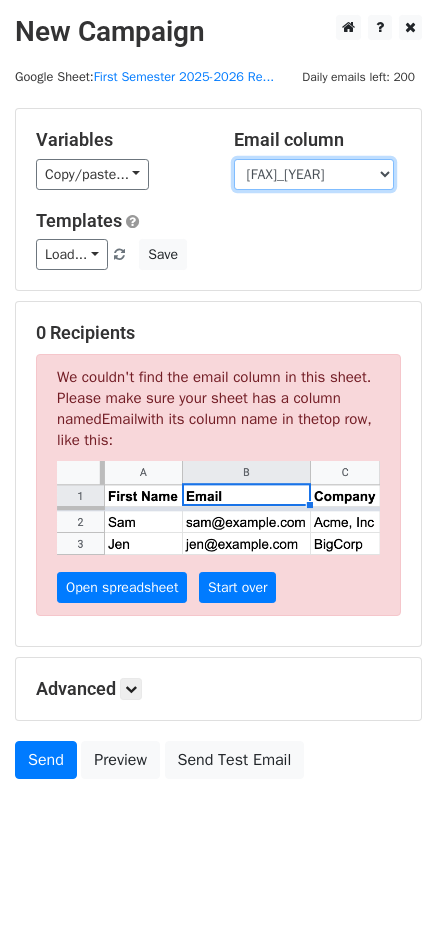 click on "User ID
Last Name
First Name
Start Year
Enrollment Date
Birthday_Age
Reported Gender Calculated
Final Grade
Student ID #
[NAME]_[YEAR]
[CITY]_[YEAR]
[FAX]_[YEAR]
[EMAIL]_[YEAR]
Date" at bounding box center (314, 174) 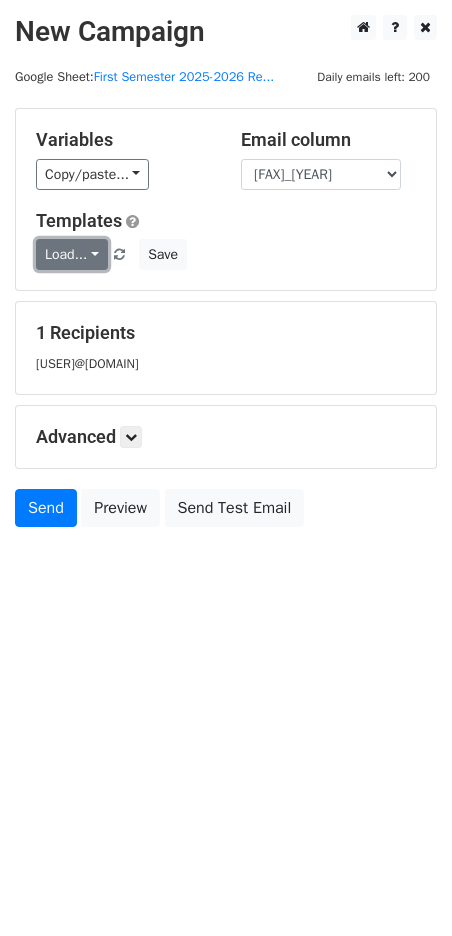click on "Load..." at bounding box center (72, 254) 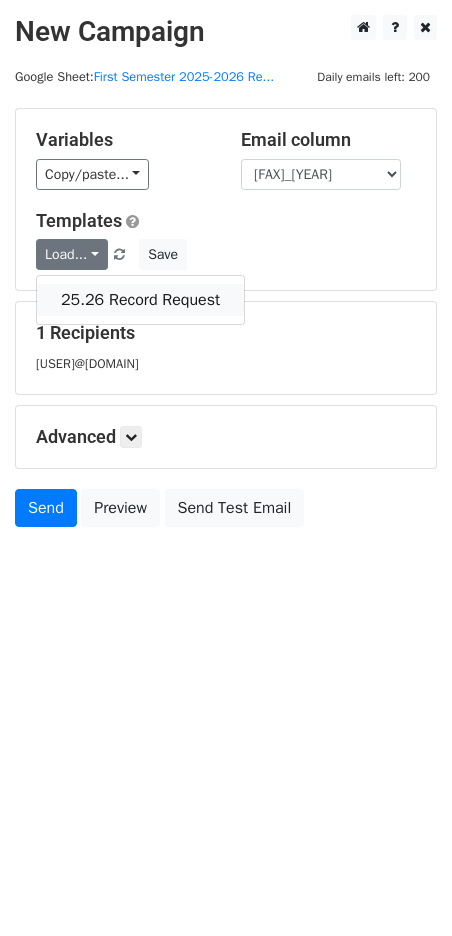 click on "25.26 Record Request" at bounding box center (140, 300) 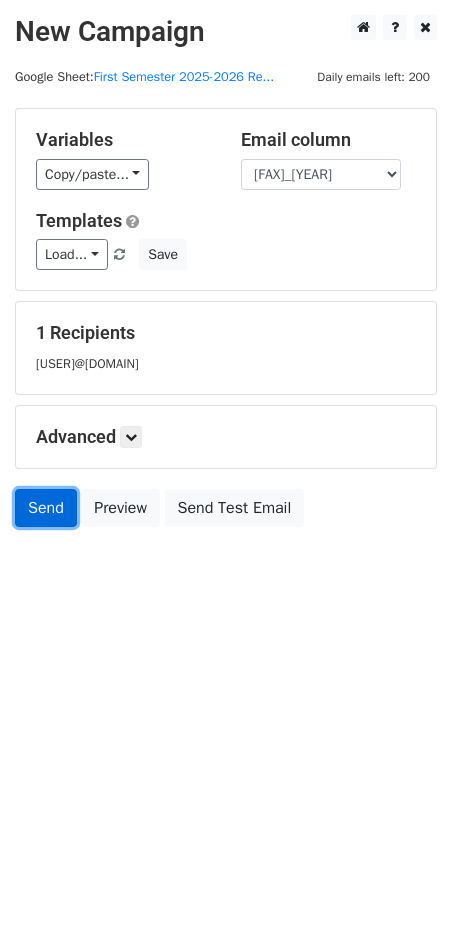 click on "Send" at bounding box center [46, 508] 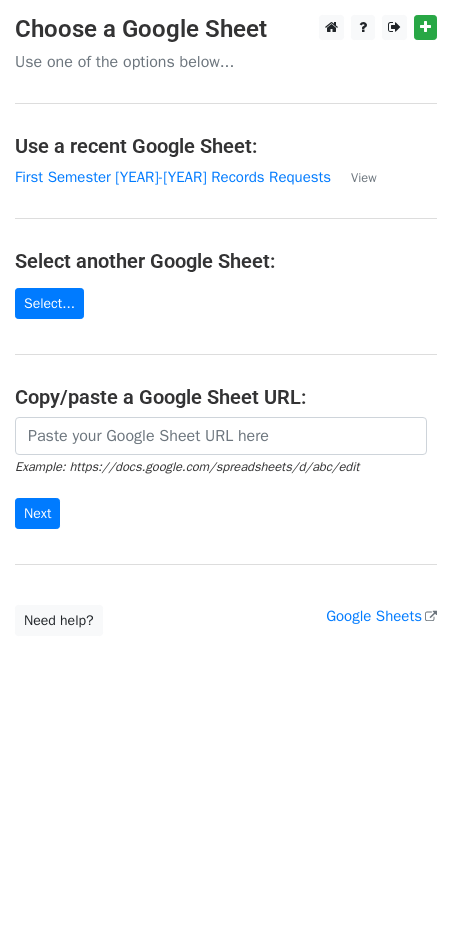 scroll, scrollTop: 0, scrollLeft: 0, axis: both 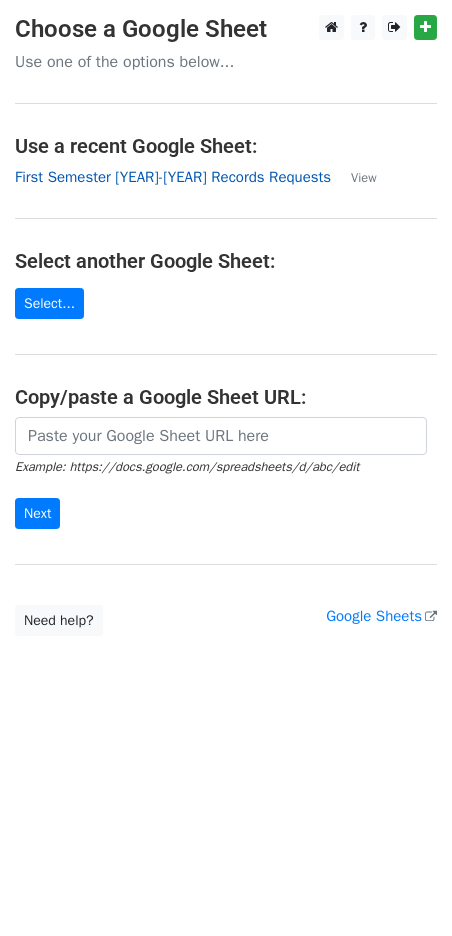 click on "First Semester 2025-2026 Records Requests" at bounding box center (173, 177) 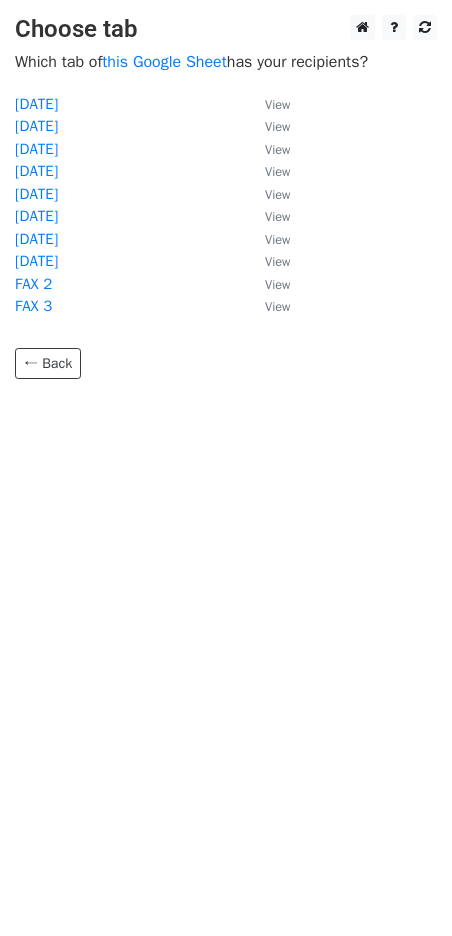 scroll, scrollTop: 0, scrollLeft: 0, axis: both 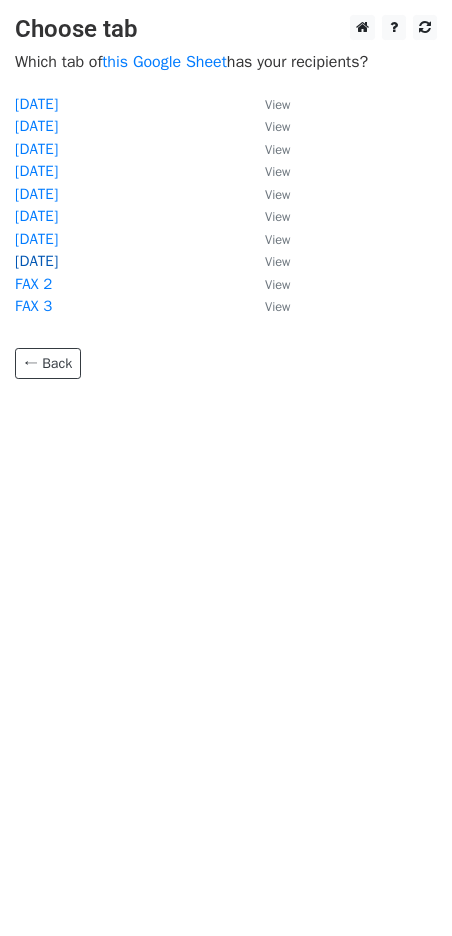 click on "7/31/25" at bounding box center [36, 261] 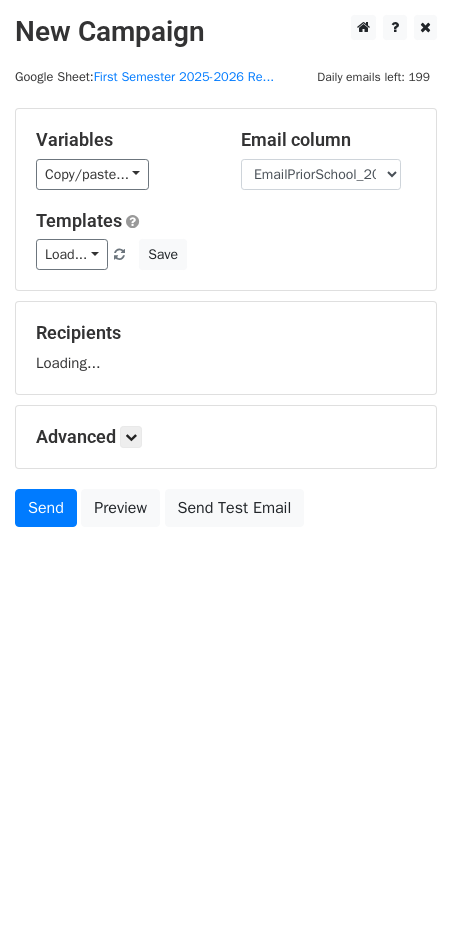 scroll, scrollTop: 0, scrollLeft: 0, axis: both 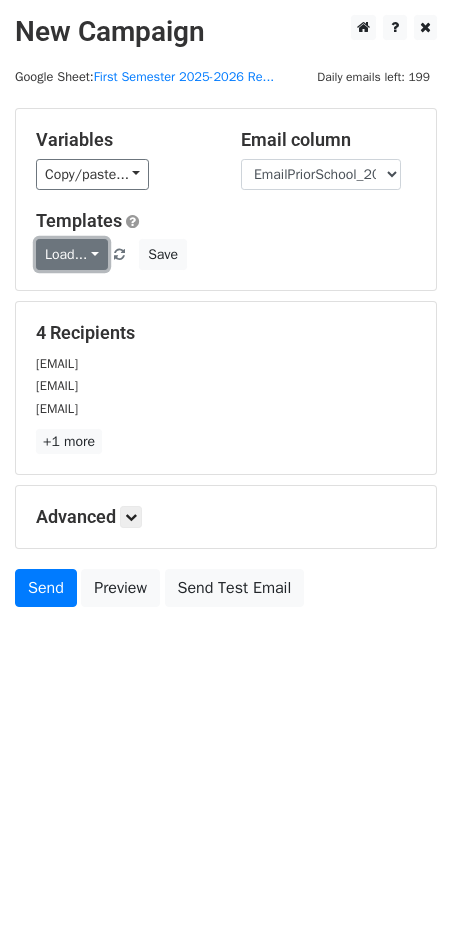 click on "Load..." at bounding box center [72, 254] 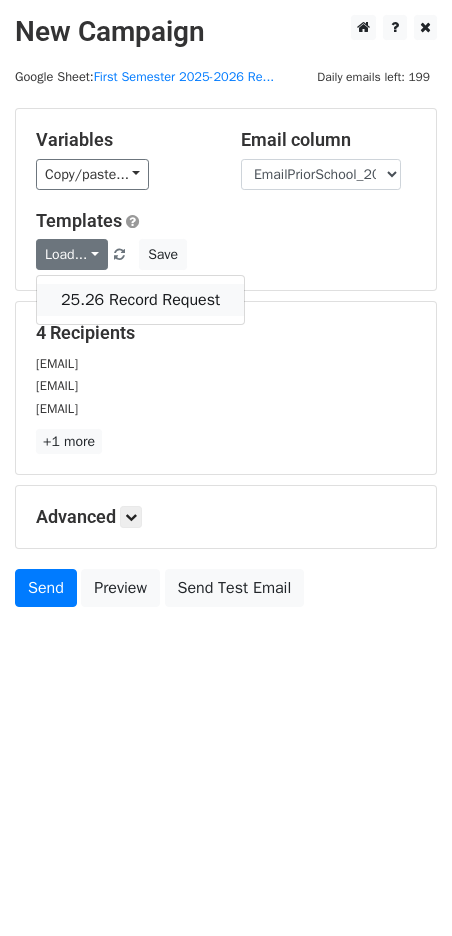 click on "25.26 Record Request" at bounding box center (140, 300) 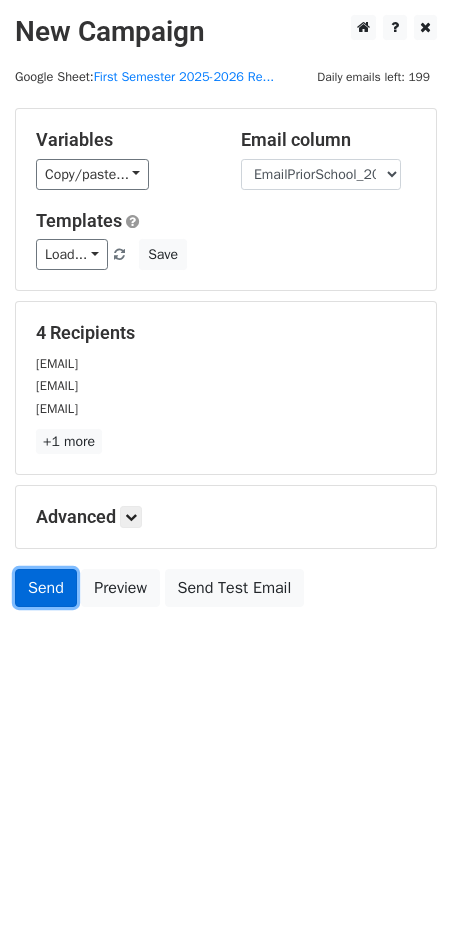 click on "Send" at bounding box center [46, 588] 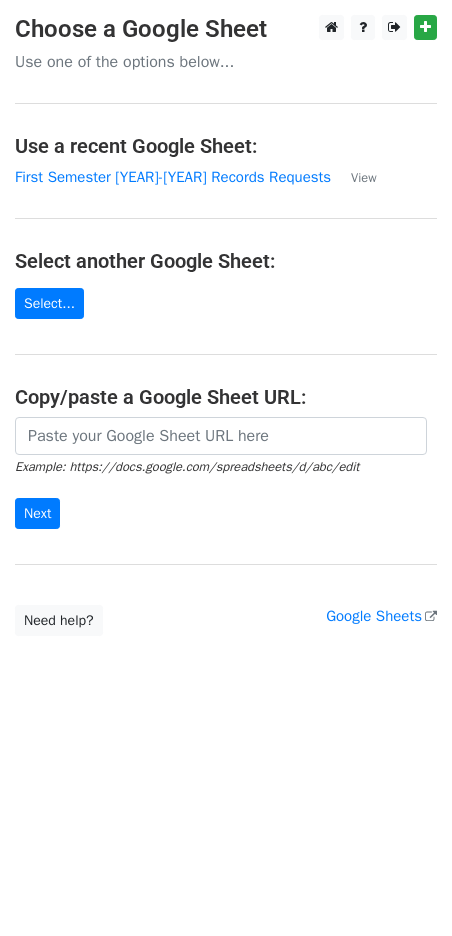 scroll, scrollTop: 0, scrollLeft: 0, axis: both 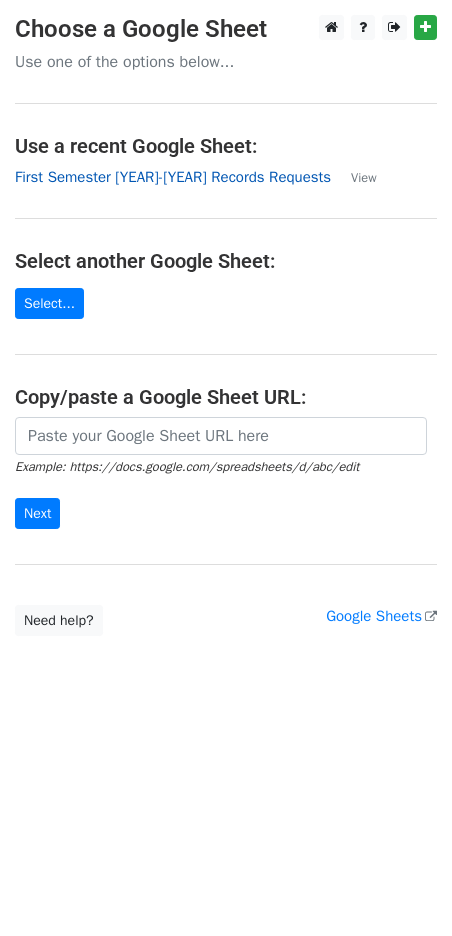 click on "First Semester [YEAR]-[YEAR] Records Requests" at bounding box center (173, 177) 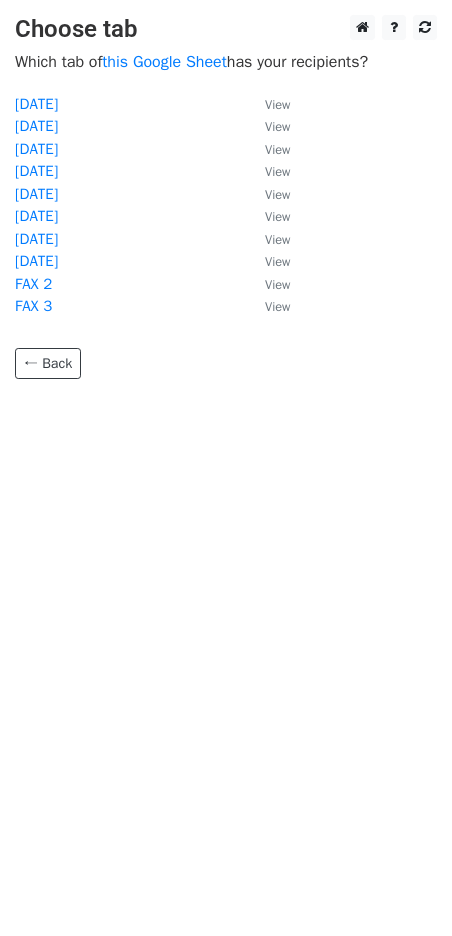 scroll, scrollTop: 0, scrollLeft: 0, axis: both 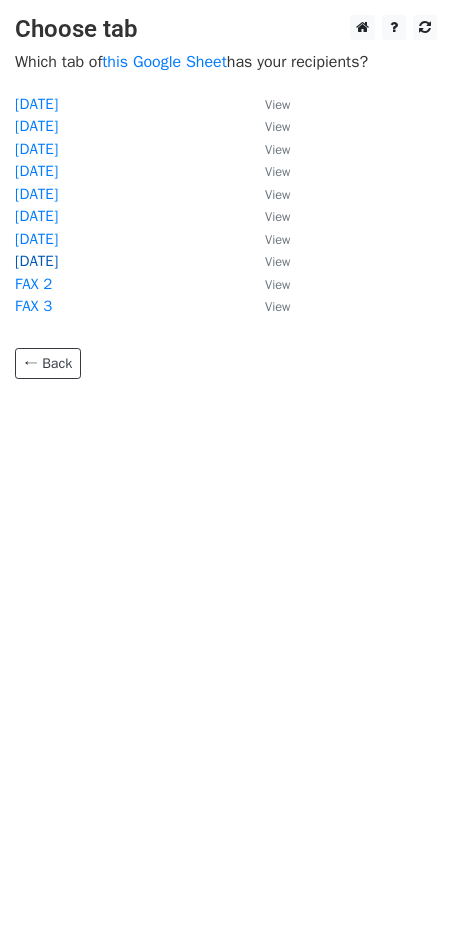 click on "7/31/25" at bounding box center (36, 261) 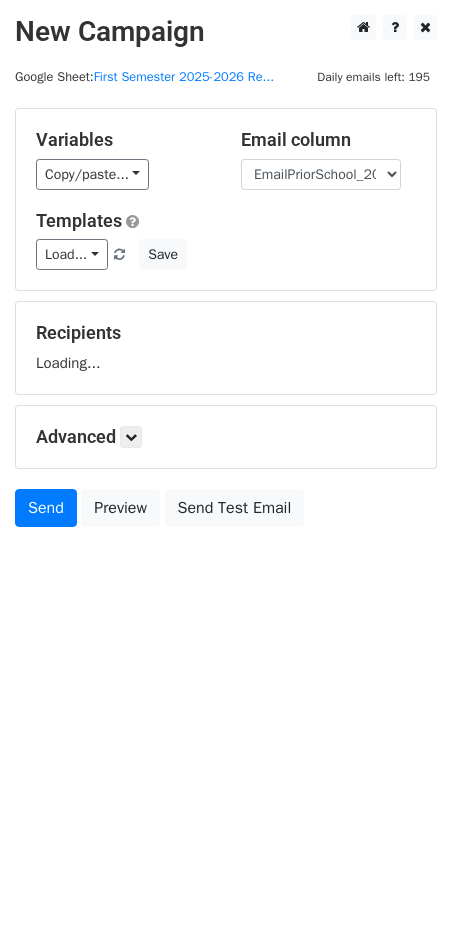 scroll, scrollTop: 0, scrollLeft: 0, axis: both 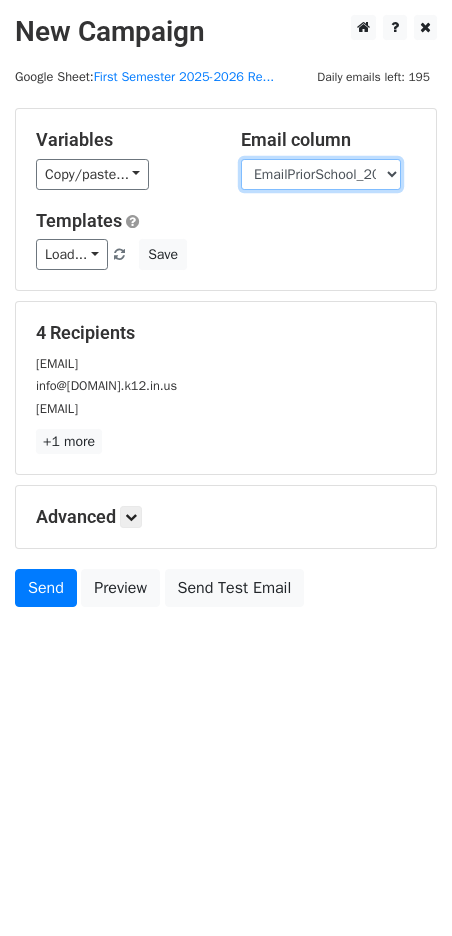 click on "User ID
Last Name
First Name
Start Year
Enrollment Date
Birthday_Age
Reported Gender Calculated
Final Grade
Student ID #
[NAME]
[CITY]
[PHONE]
[EMAIL]
Date" at bounding box center [321, 174] 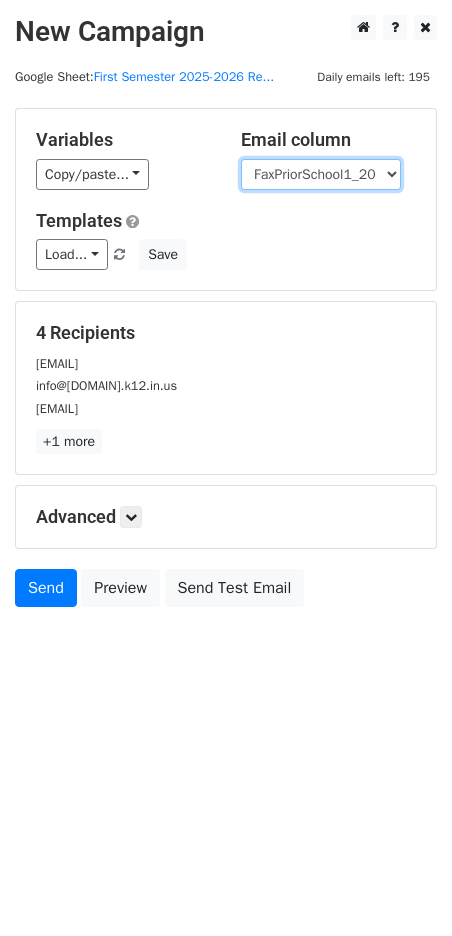 click on "User ID
Last Name
First Name
Start Year
Enrollment Date
Birthday_Age
Reported Gender Calculated
Final Grade
Student ID #
[NAME]
[CITY]
[PHONE]
[EMAIL]
Date" at bounding box center [321, 174] 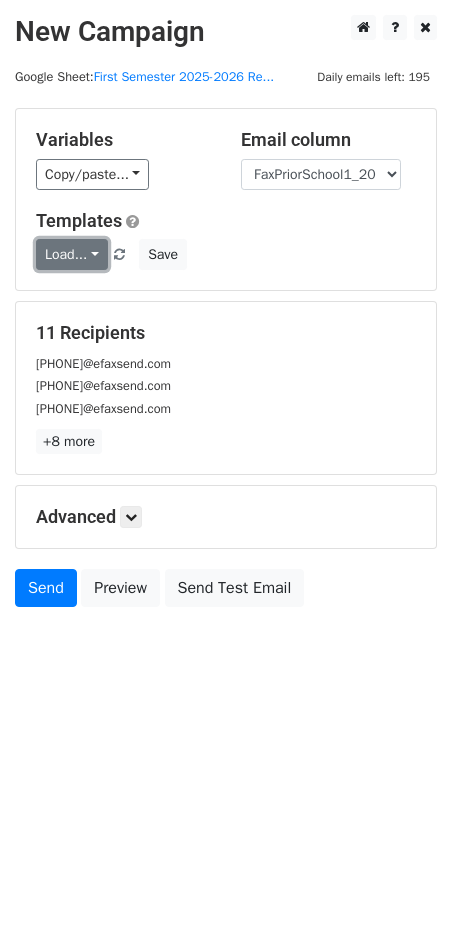 click on "Load..." at bounding box center [72, 254] 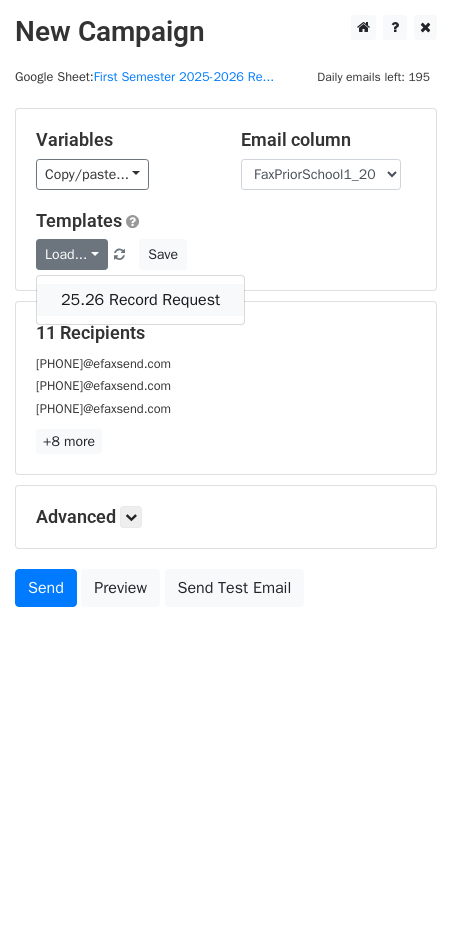 click on "25.26 Record Request" at bounding box center (140, 300) 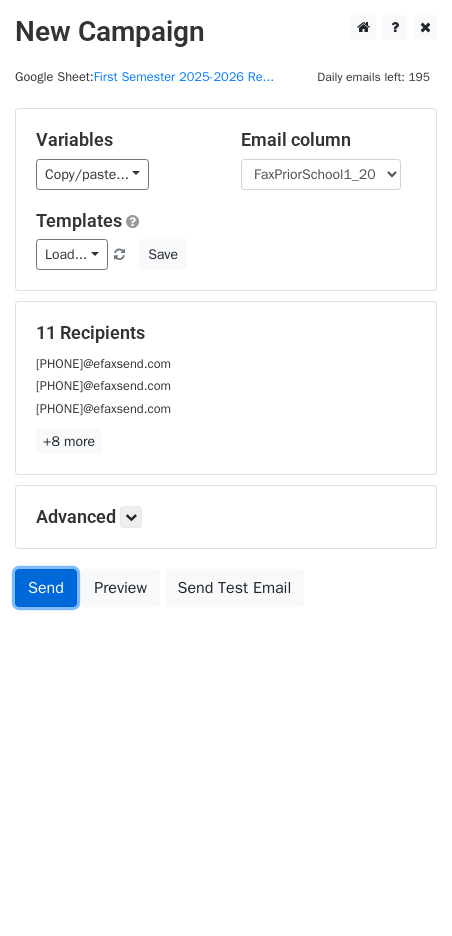 click on "Send" at bounding box center [46, 588] 